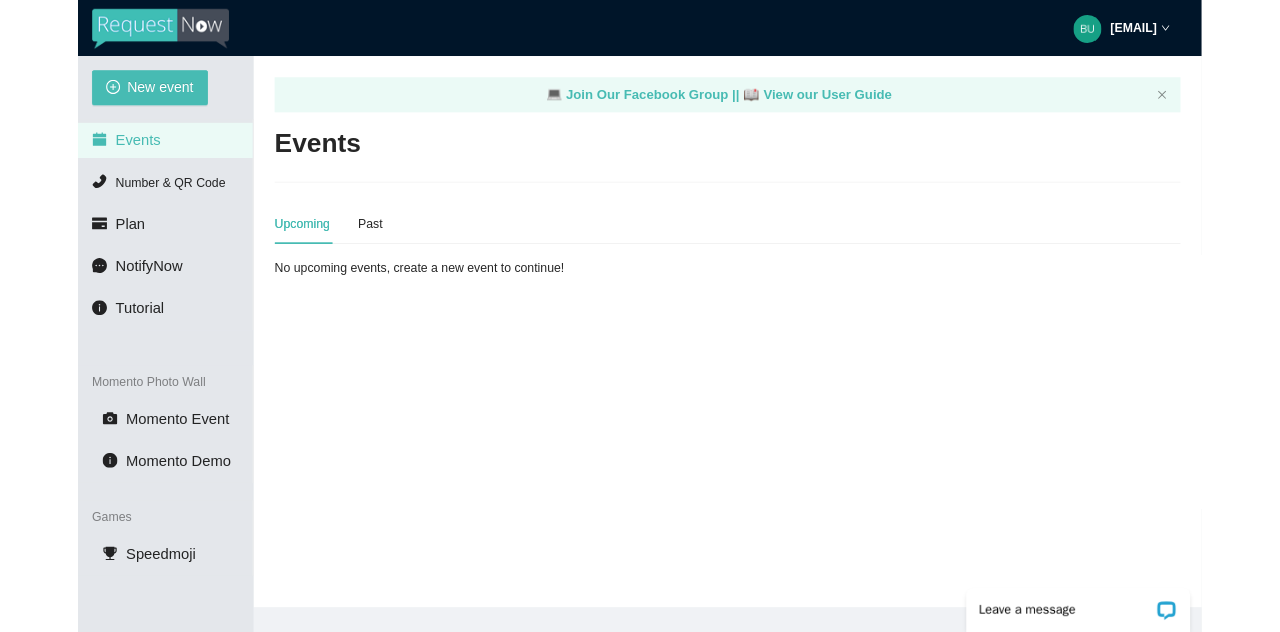 scroll, scrollTop: 0, scrollLeft: 0, axis: both 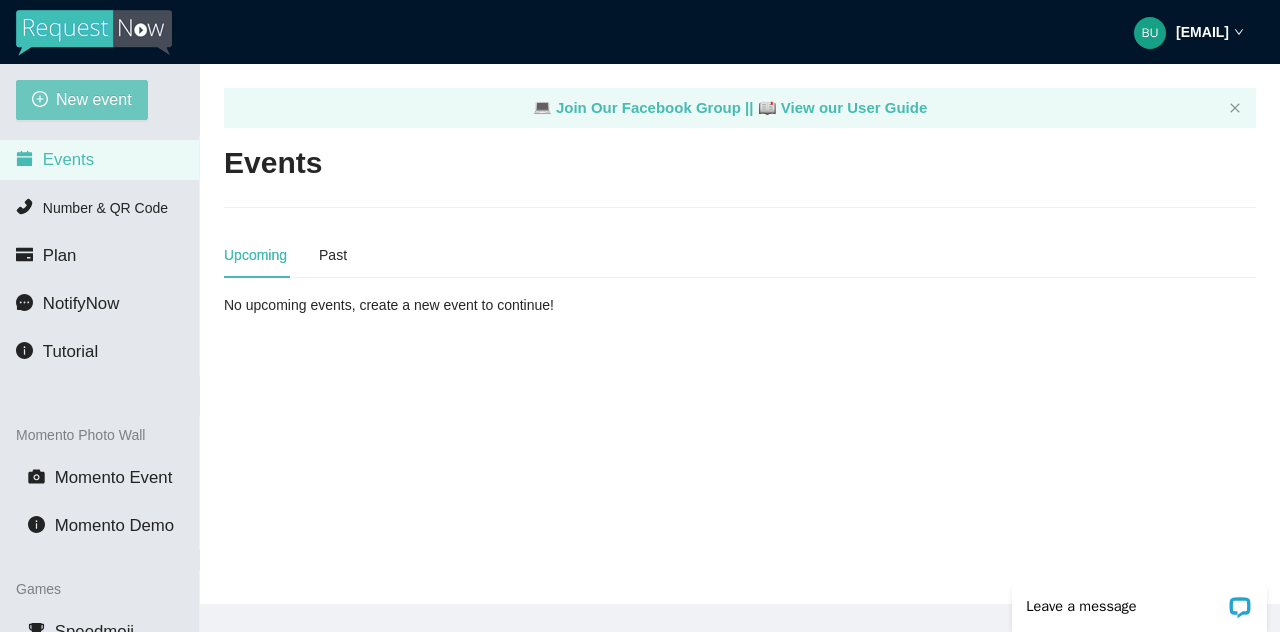 click on "New event" at bounding box center (94, 99) 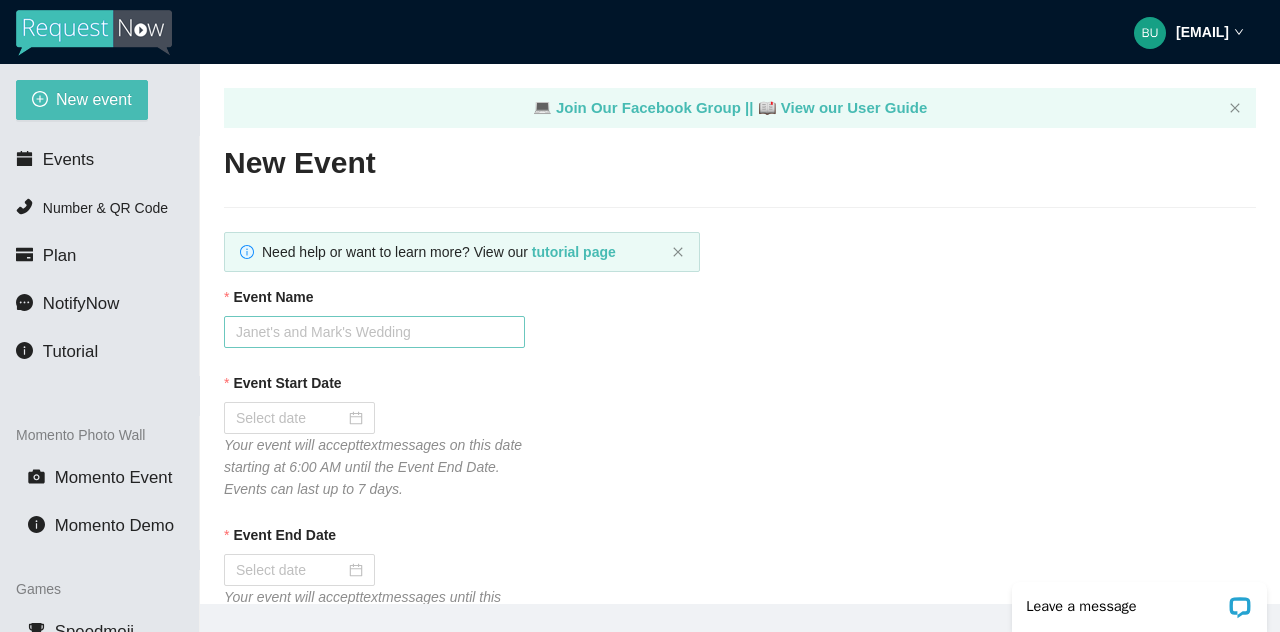 scroll, scrollTop: 0, scrollLeft: 0, axis: both 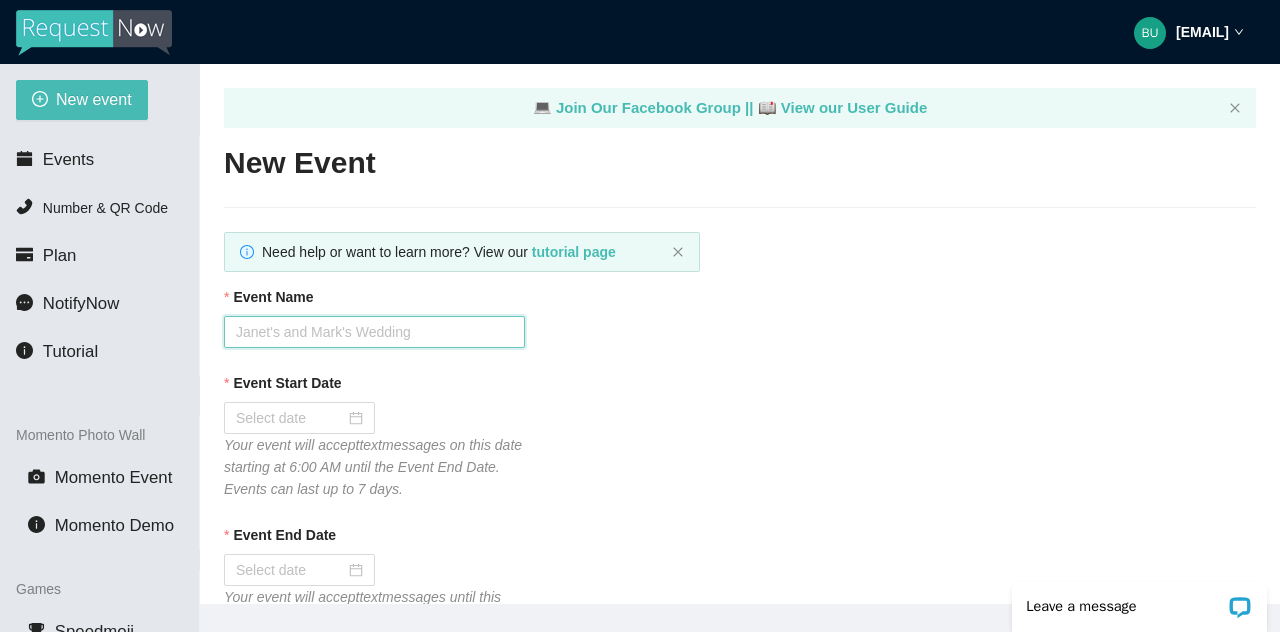 click on "Event Name" at bounding box center [374, 332] 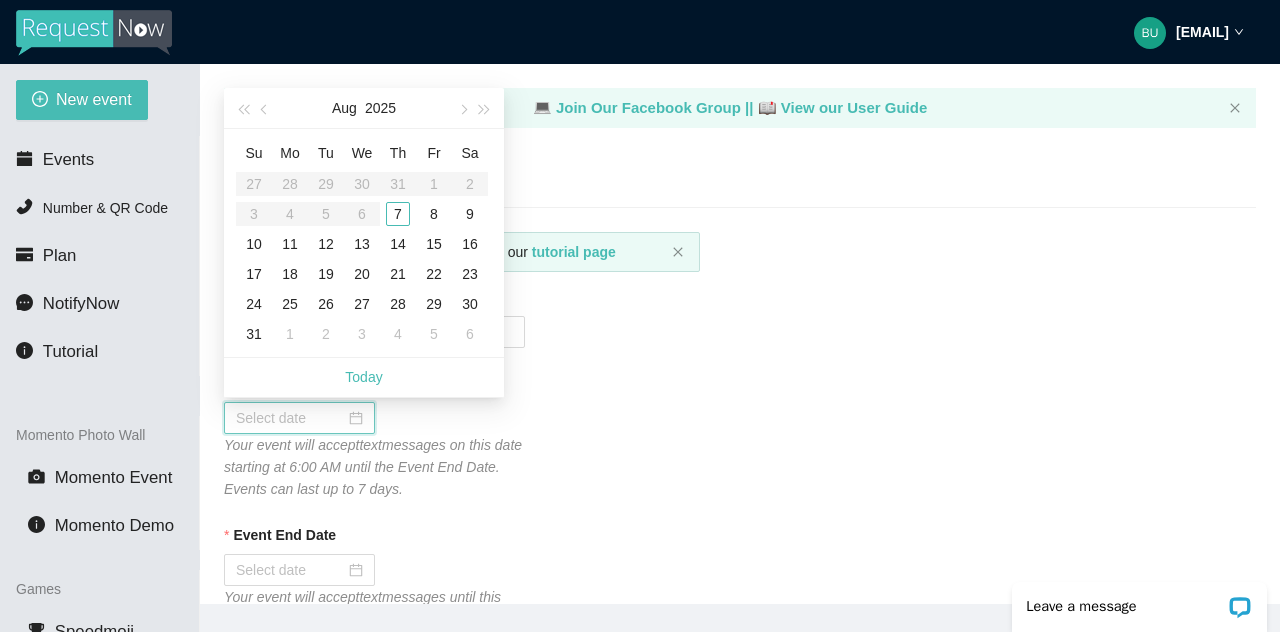 click on "Event Start Date" at bounding box center [290, 418] 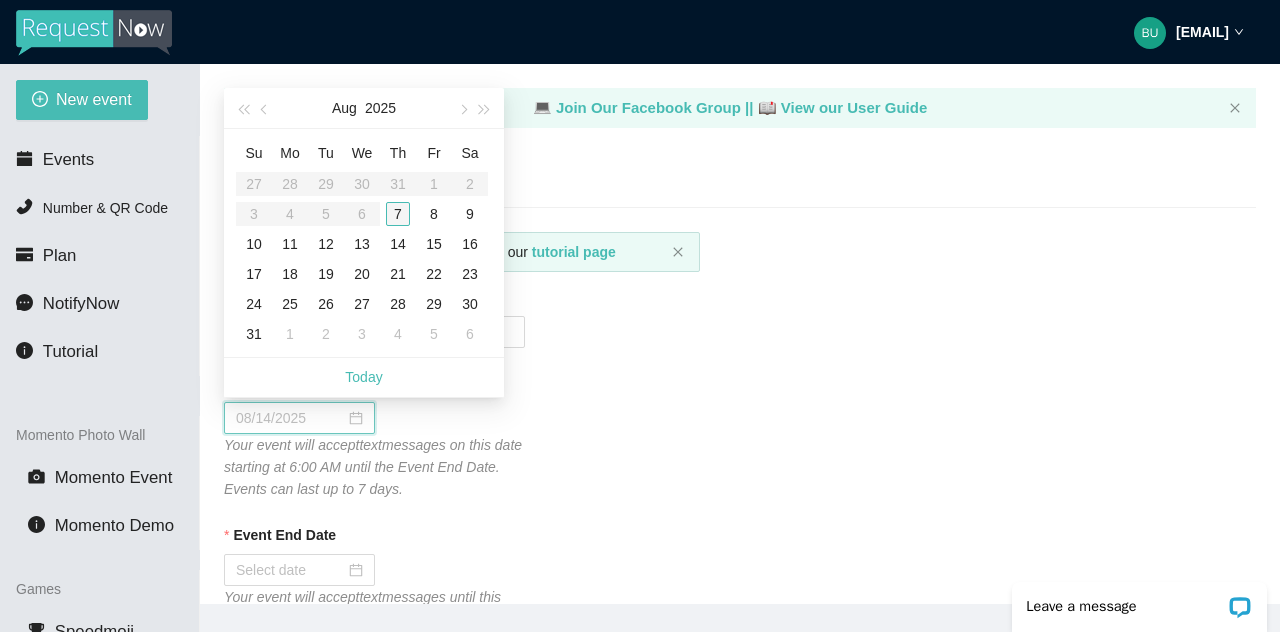 type on "08/07/2025" 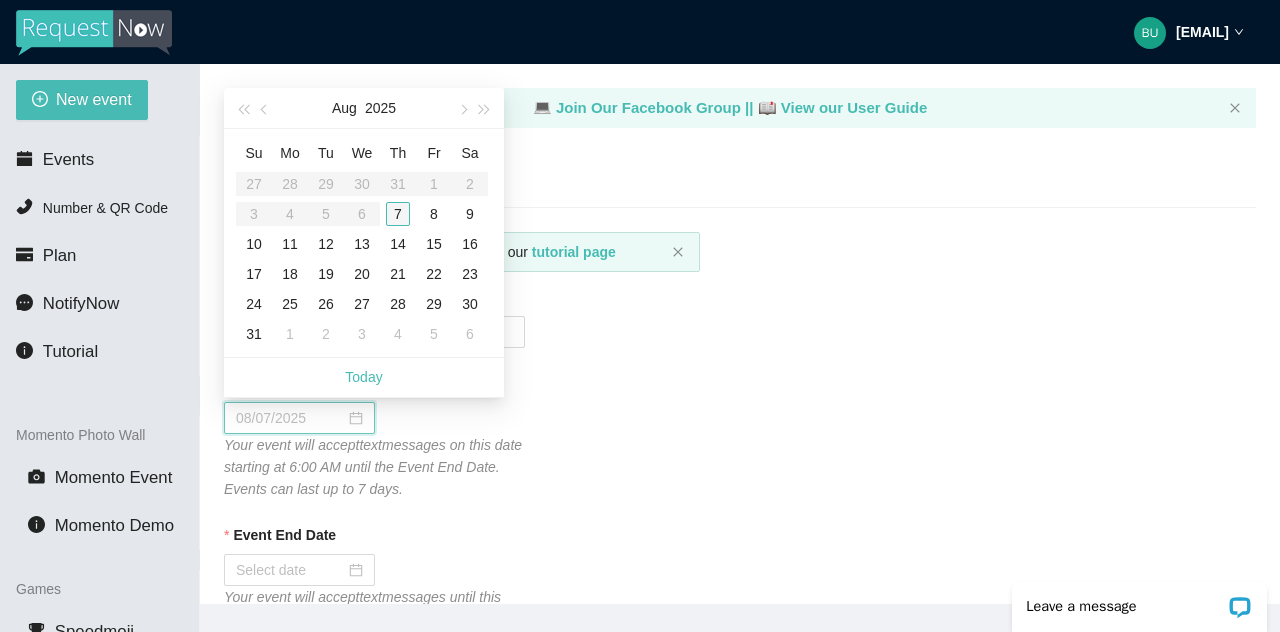 click on "7" at bounding box center [398, 214] 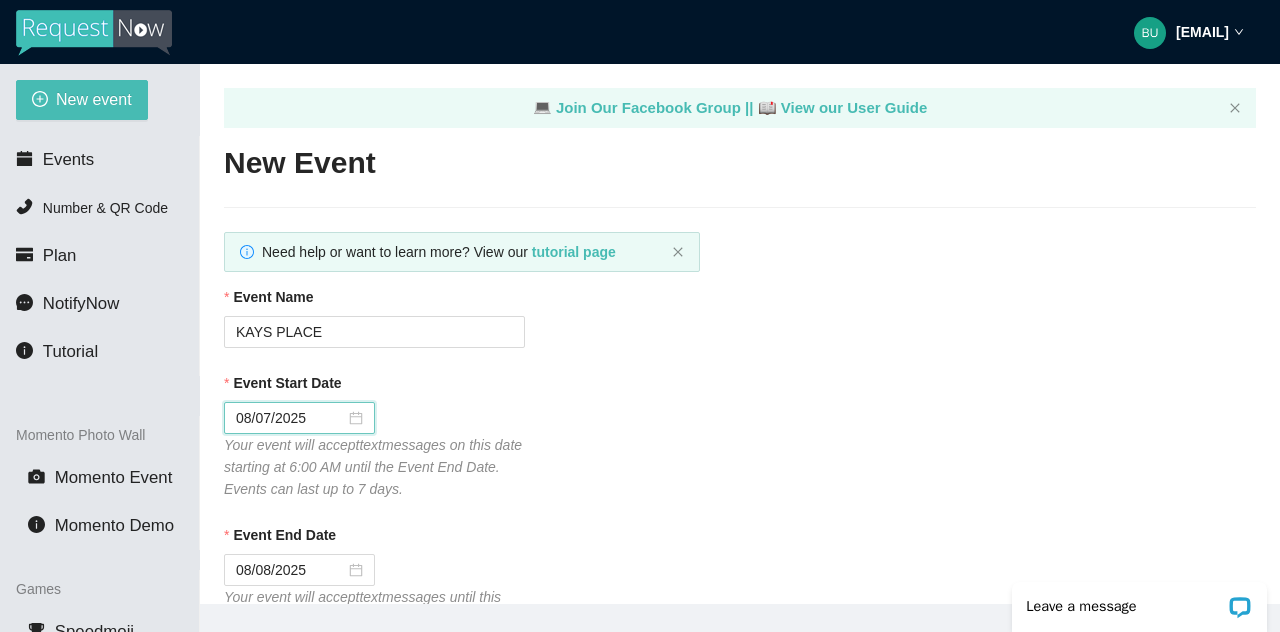 click on "Event Start Date [DATE] Your event will accept  text  messages on this date starting at 6:00 AM until the Event End Date. Events can last up to 7 days." at bounding box center (740, 436) 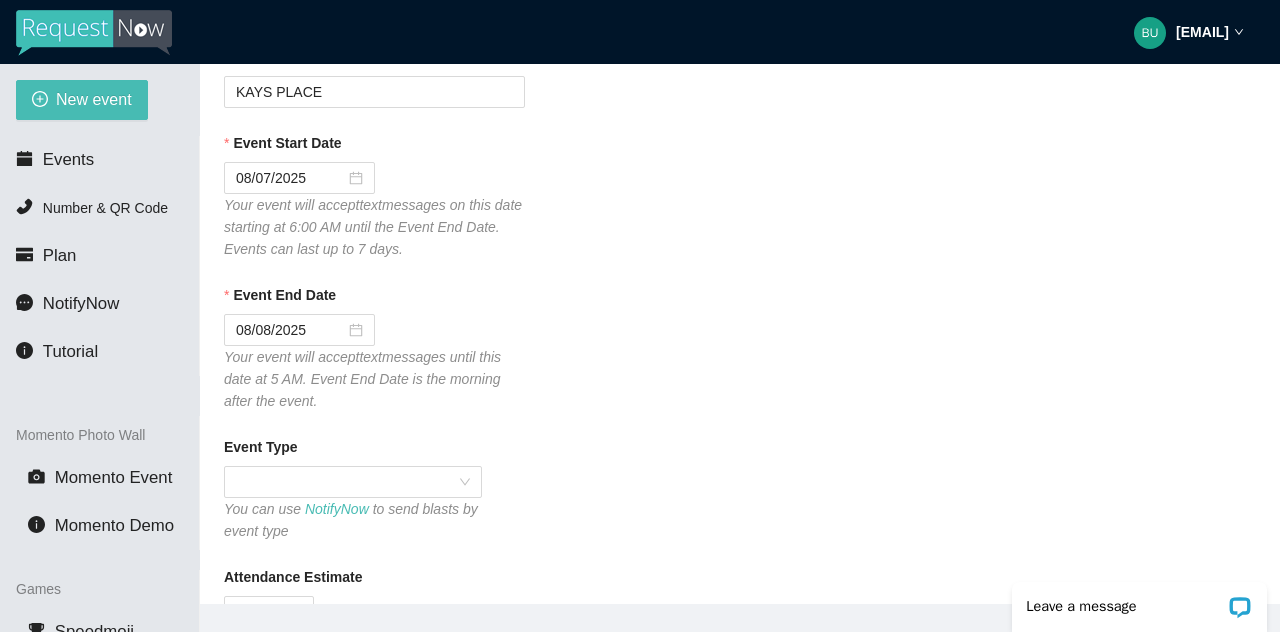 scroll, scrollTop: 280, scrollLeft: 0, axis: vertical 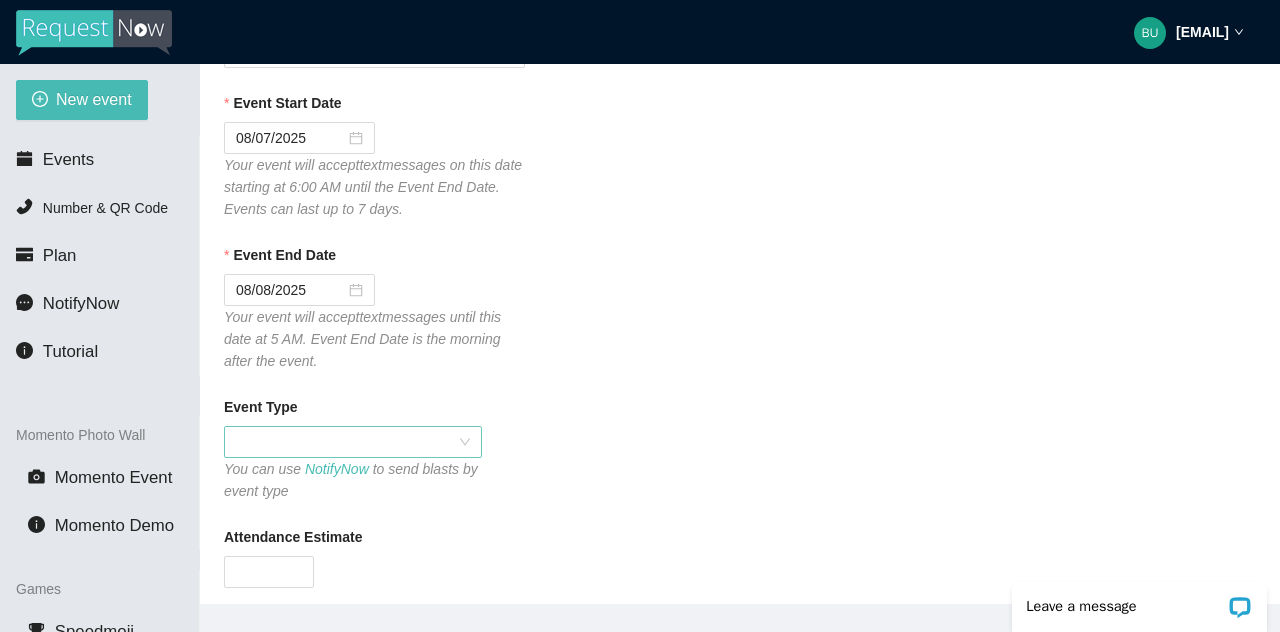 click at bounding box center (353, 442) 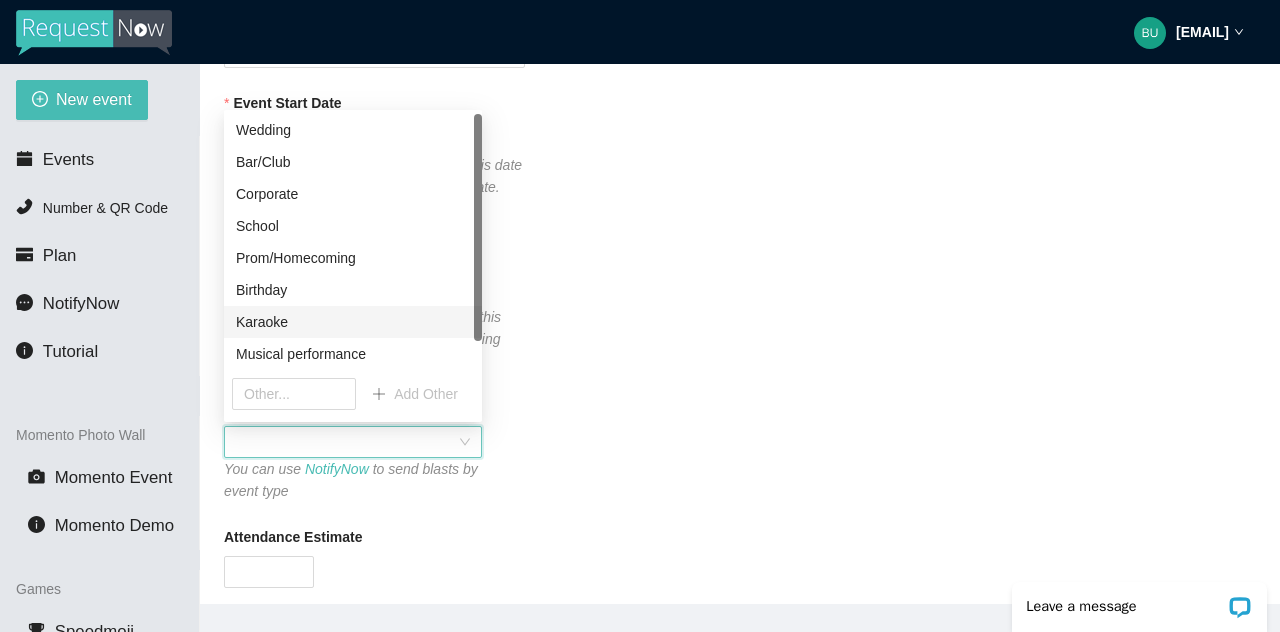 click on "Karaoke" at bounding box center [353, 322] 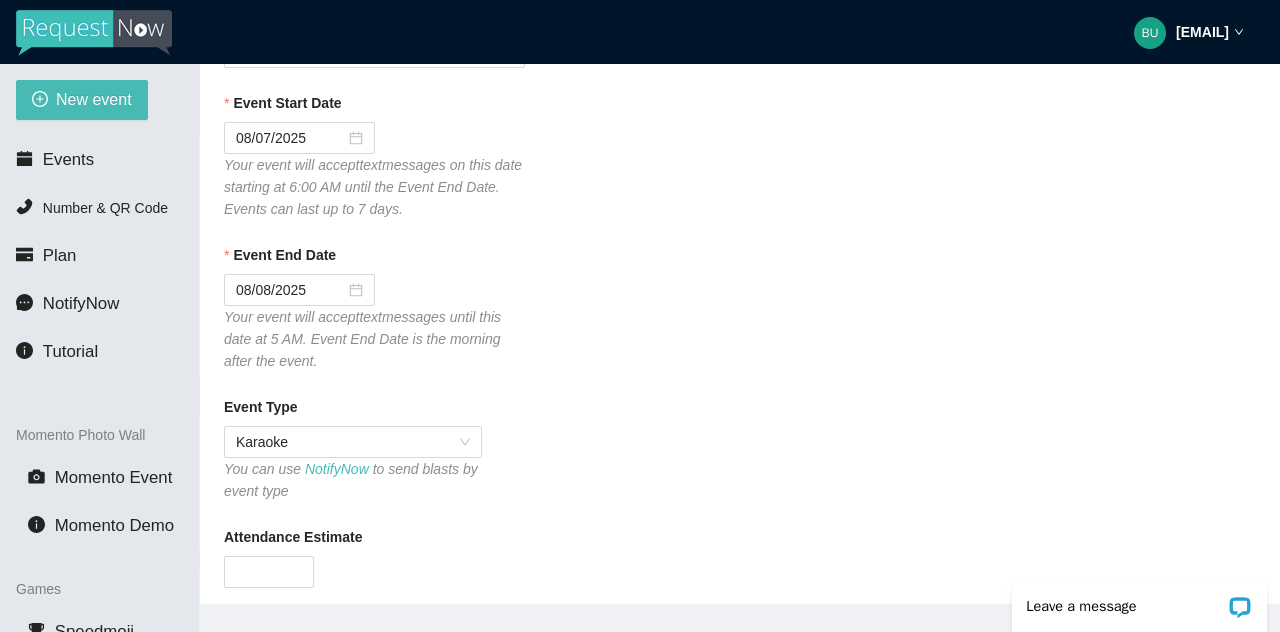 click on "Event Type Karaoke You can use   NotifyNow   to send blasts by event type" at bounding box center [740, 449] 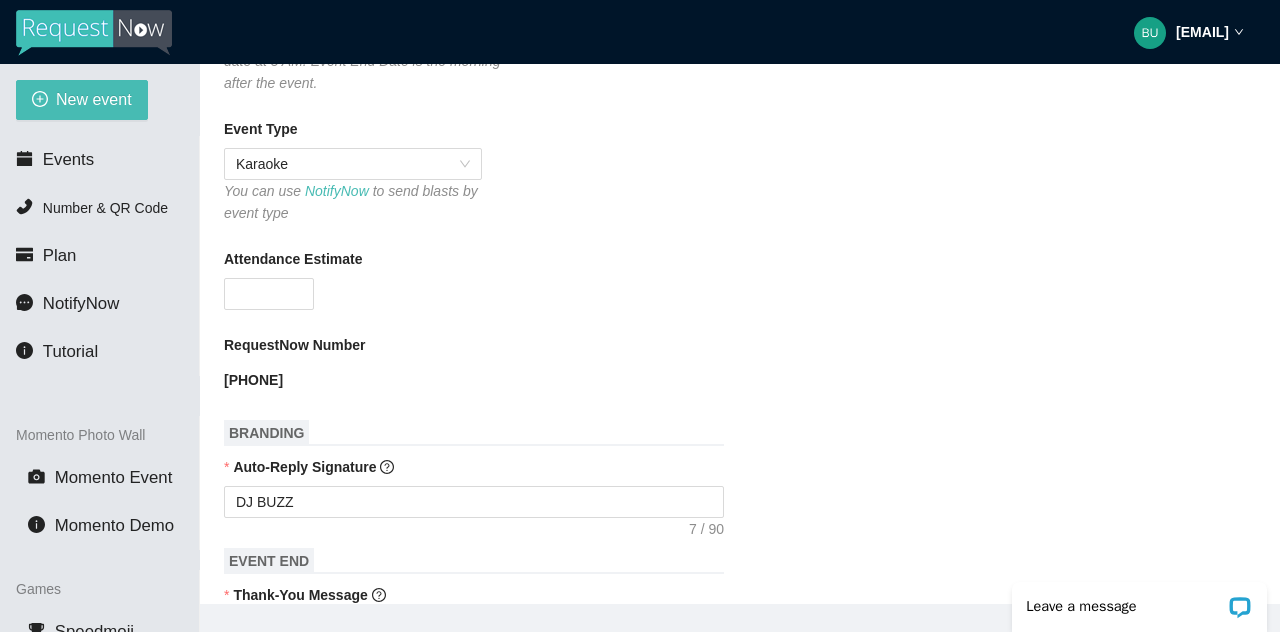 scroll, scrollTop: 560, scrollLeft: 0, axis: vertical 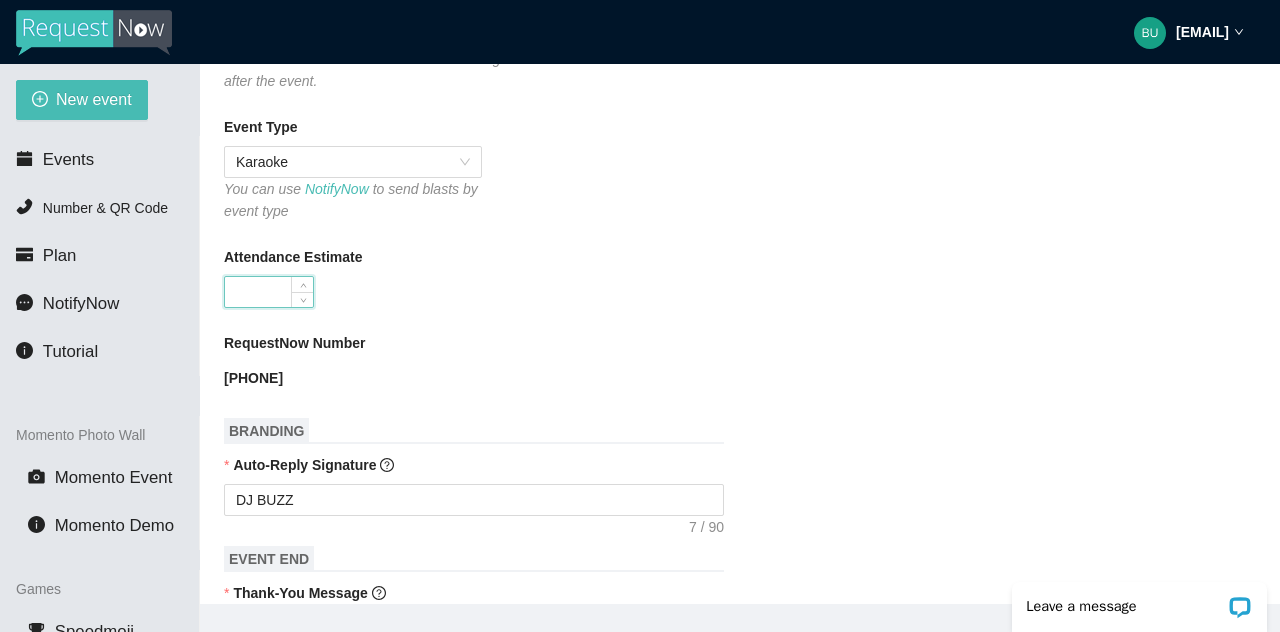click on "Attendance Estimate" at bounding box center (269, 292) 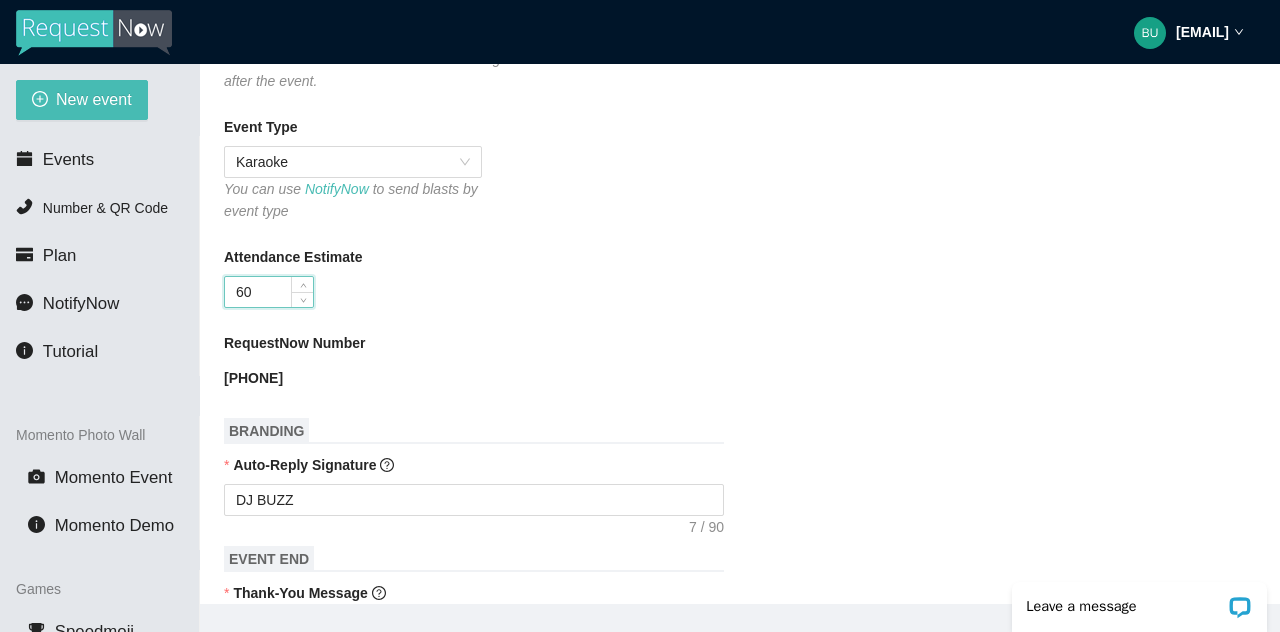 type on "60" 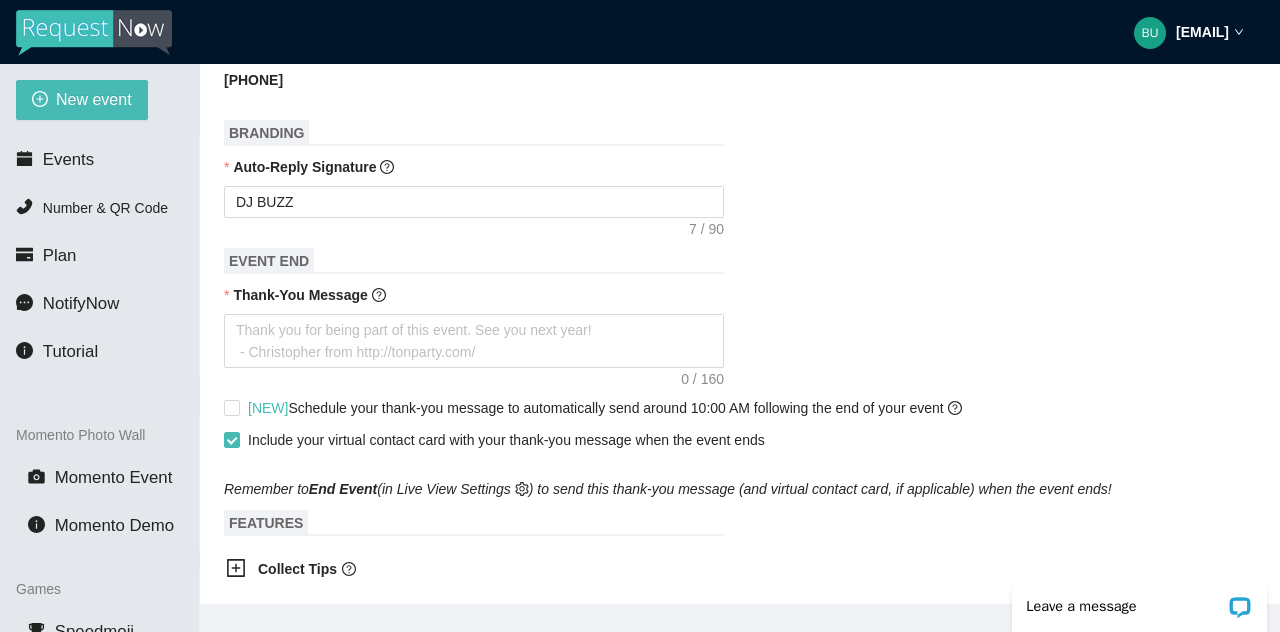 scroll, scrollTop: 880, scrollLeft: 0, axis: vertical 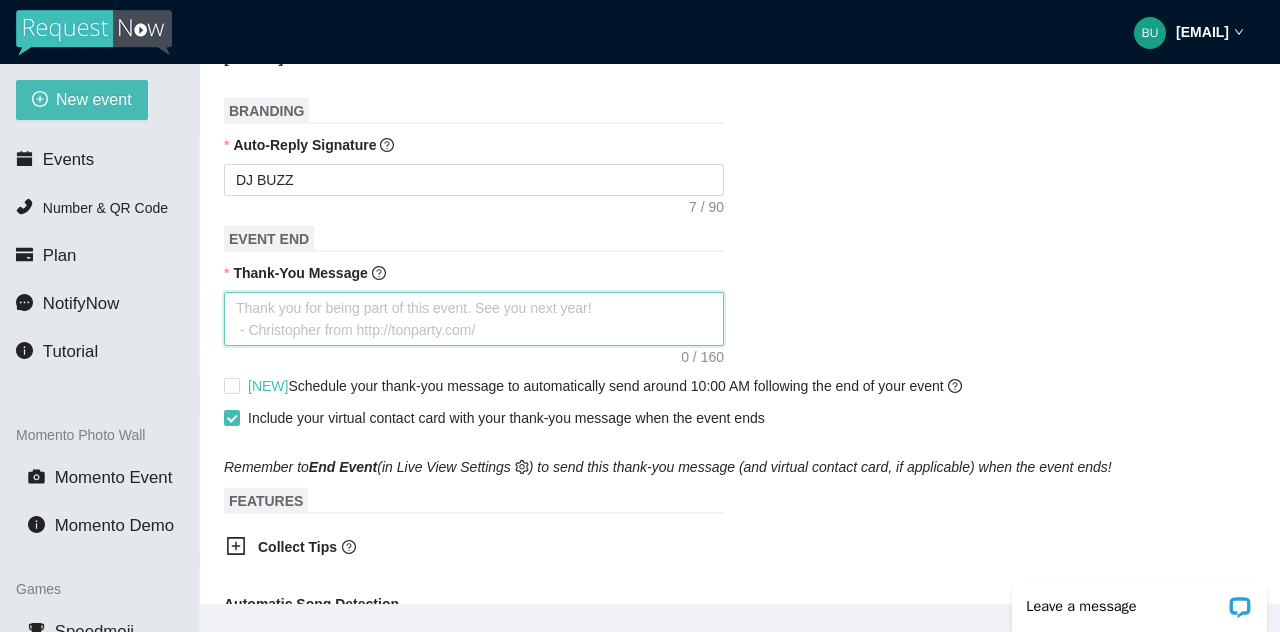 click on "Thank-You Message" at bounding box center (474, 319) 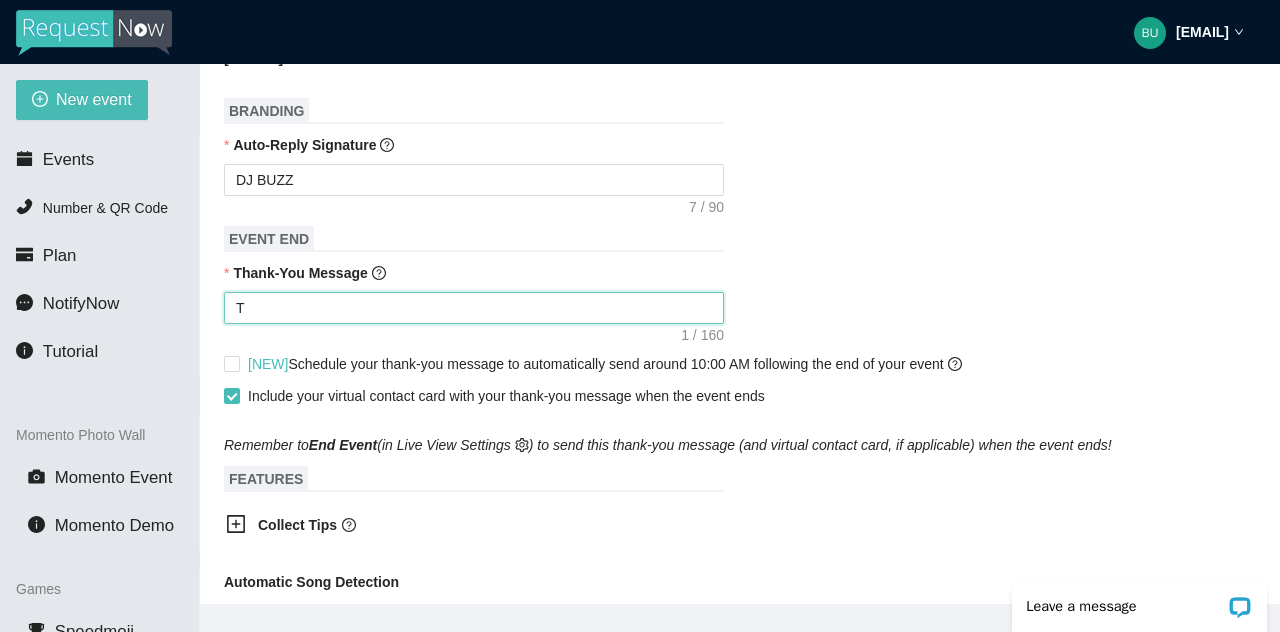 type on "Th" 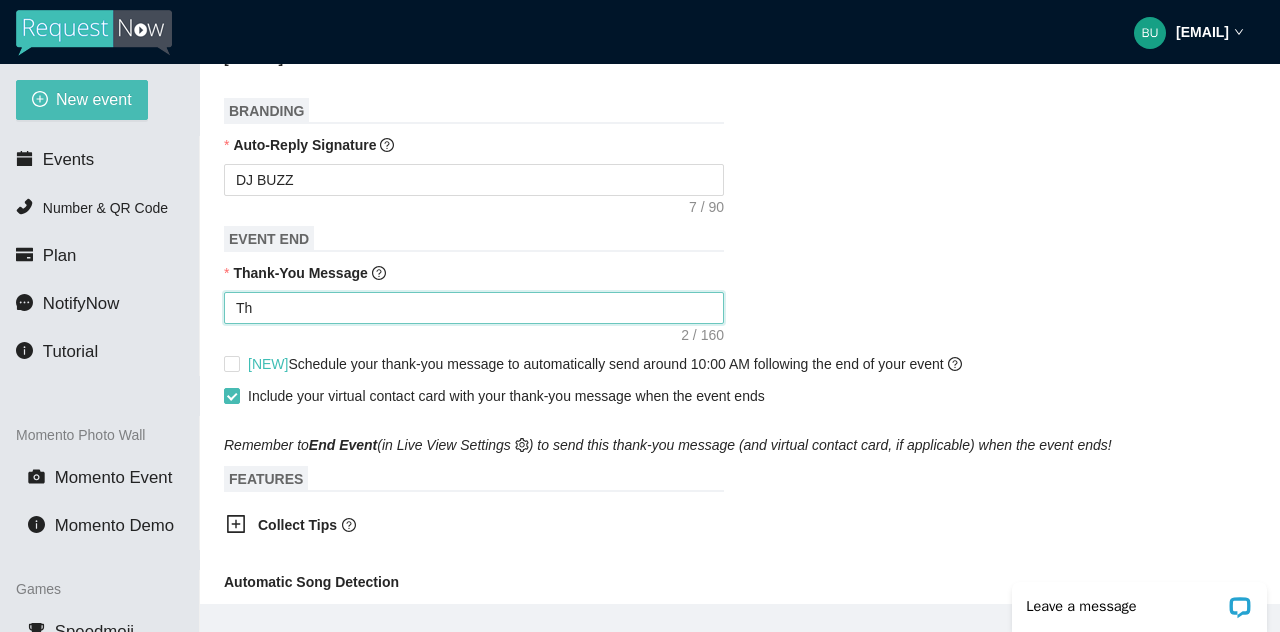 type on "Tha" 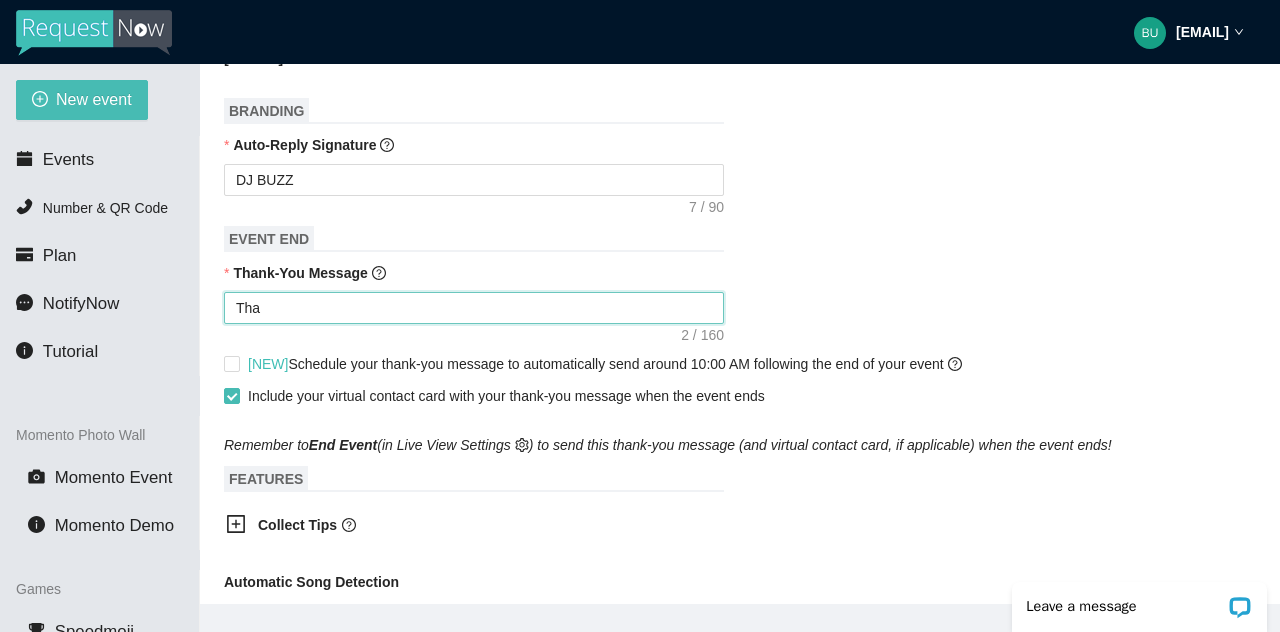 type on "Than" 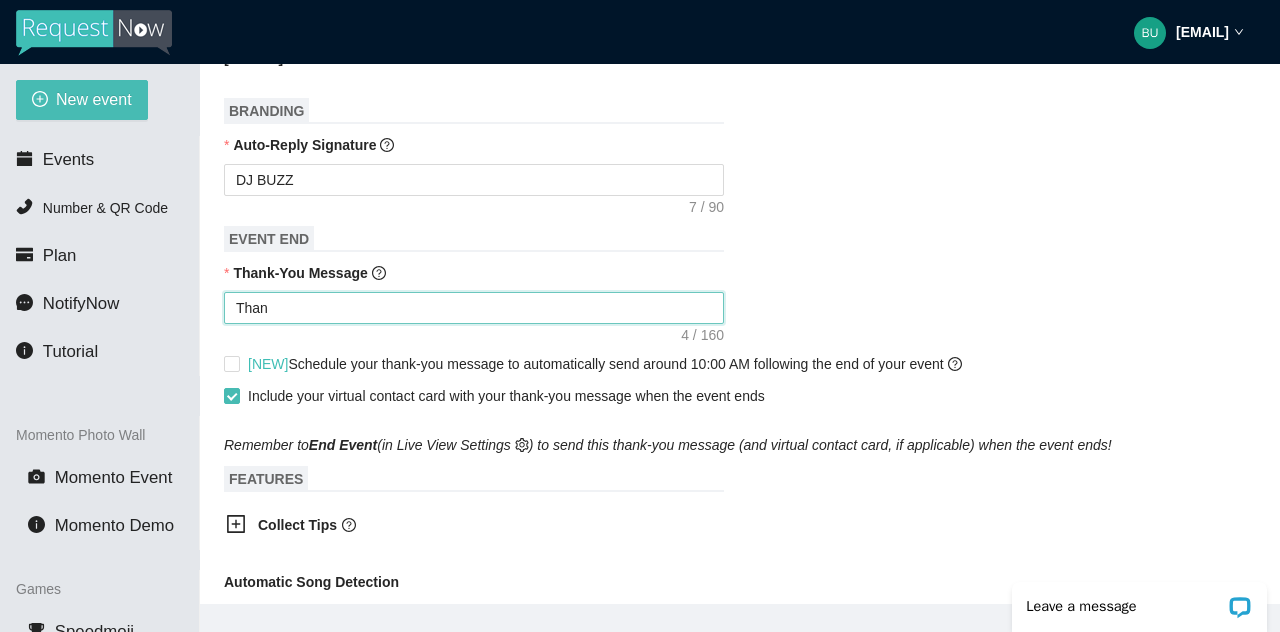 type on "Thank" 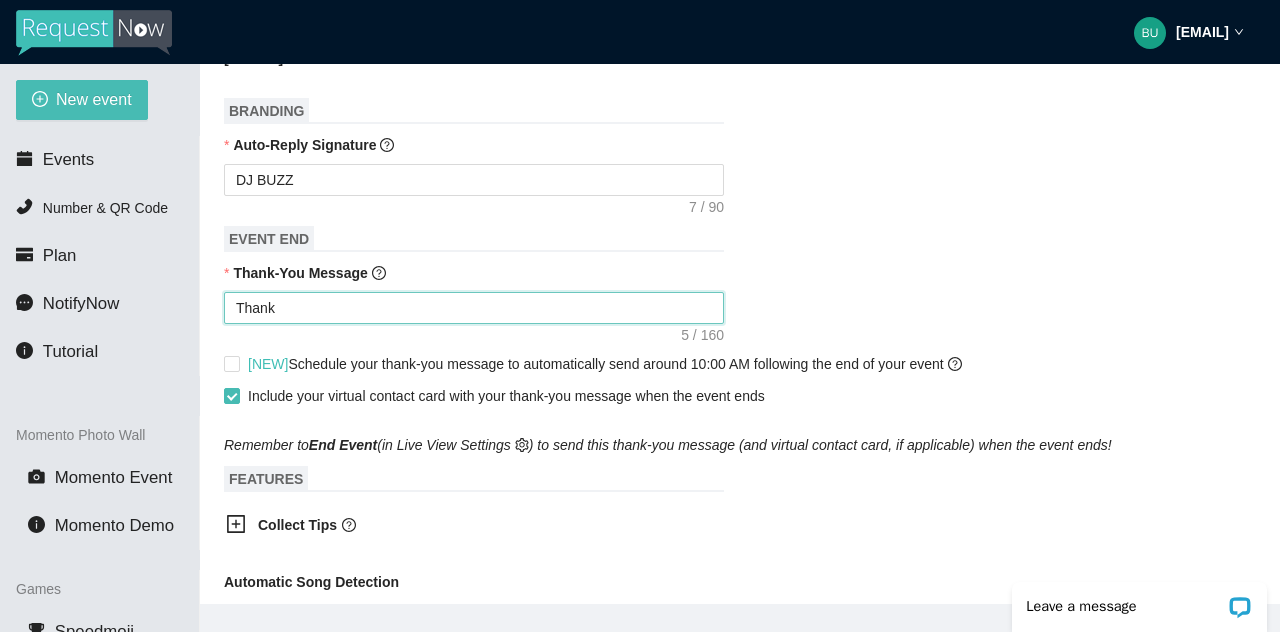 type on "Thank" 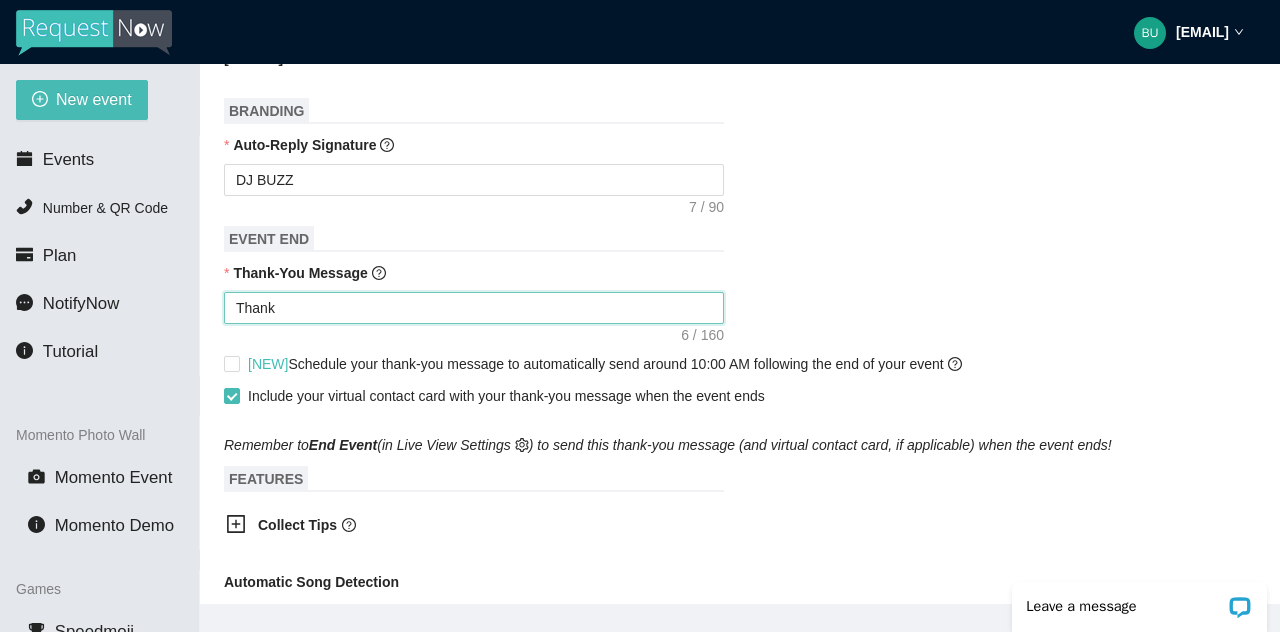 type on "Thank y" 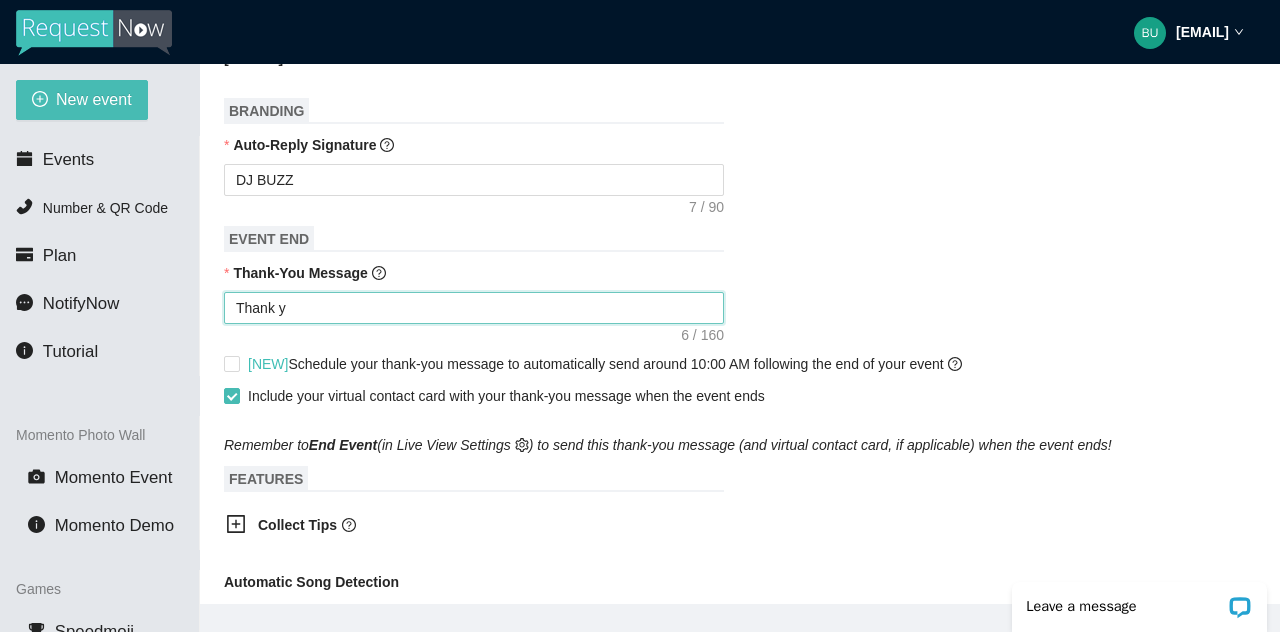 type on "Thank yo" 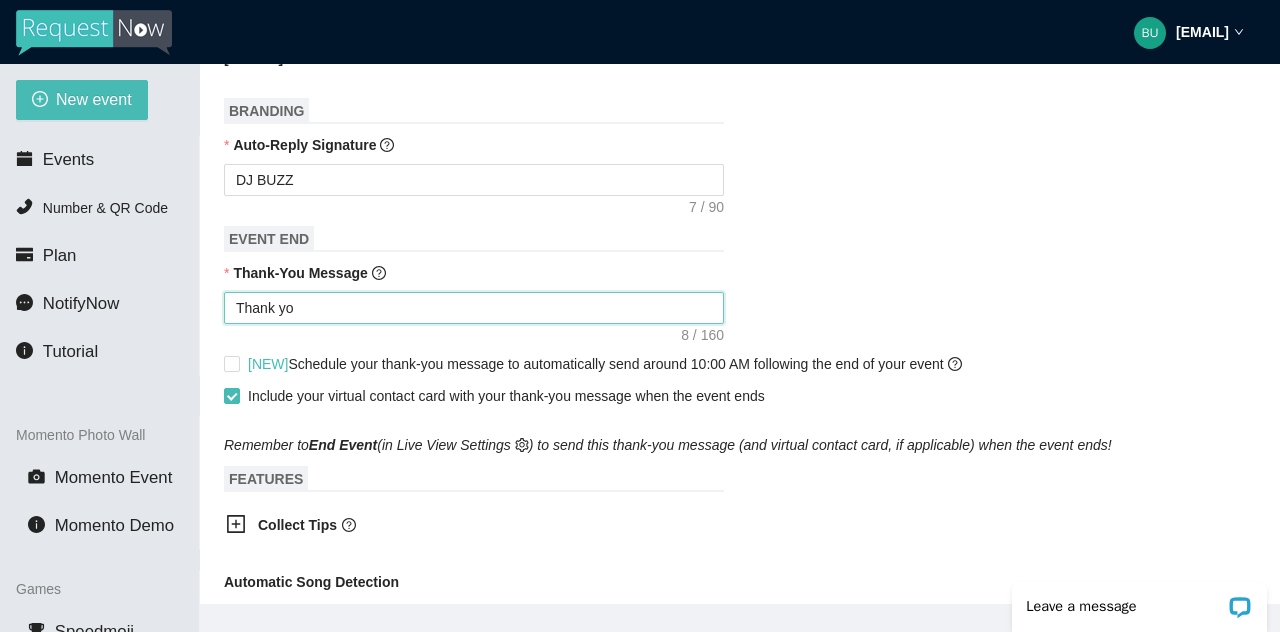 type on "Thank you" 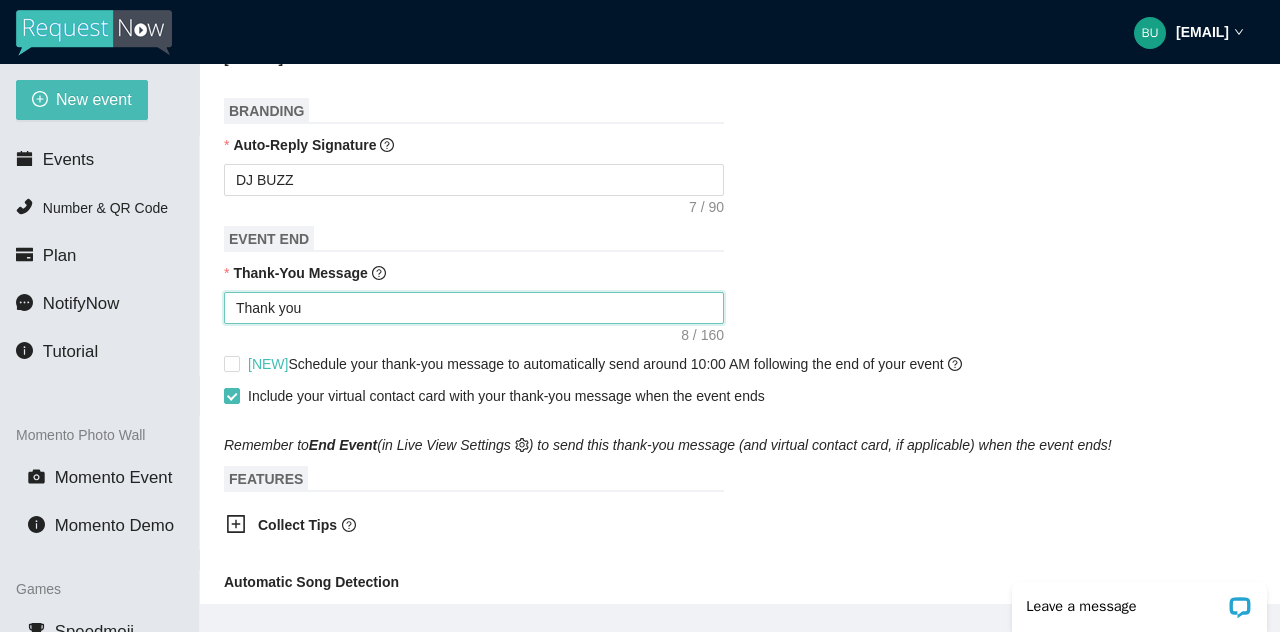 type on "Thank you" 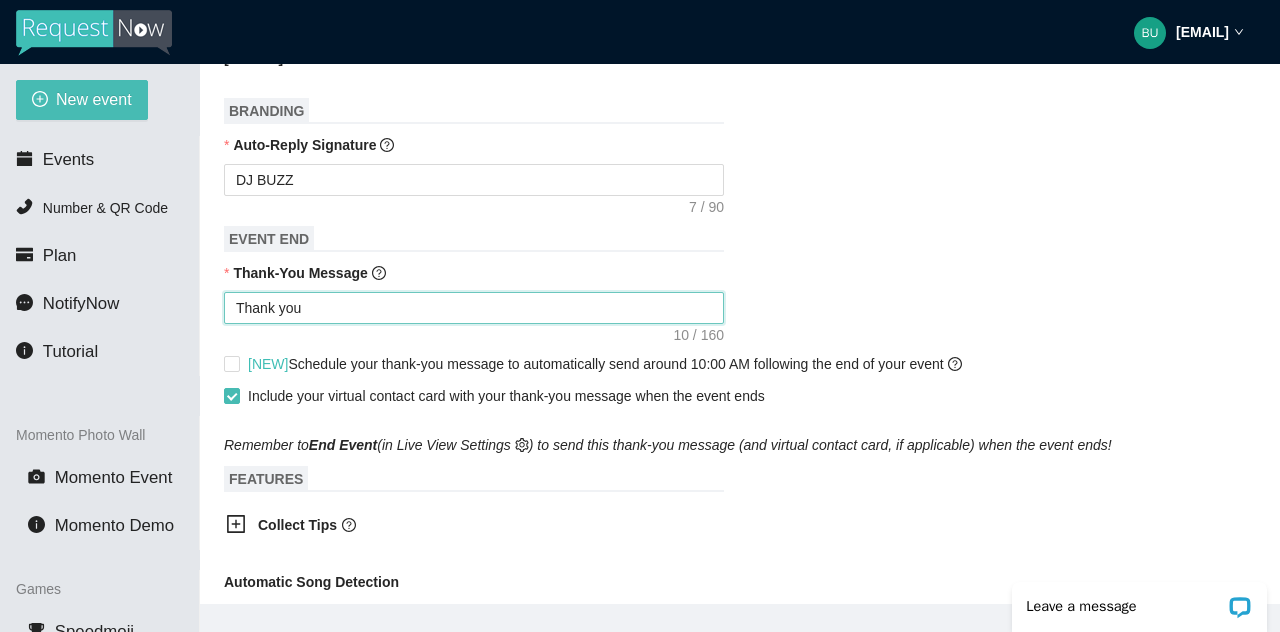 type on "Thank you f" 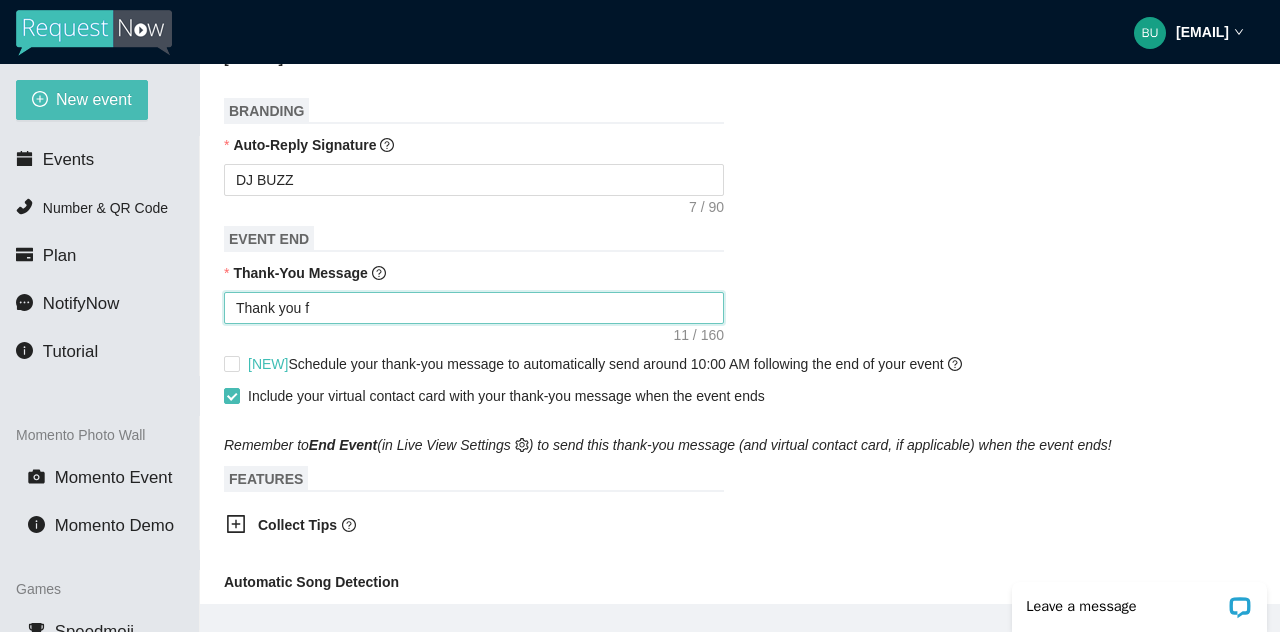 type on "Thank you fo" 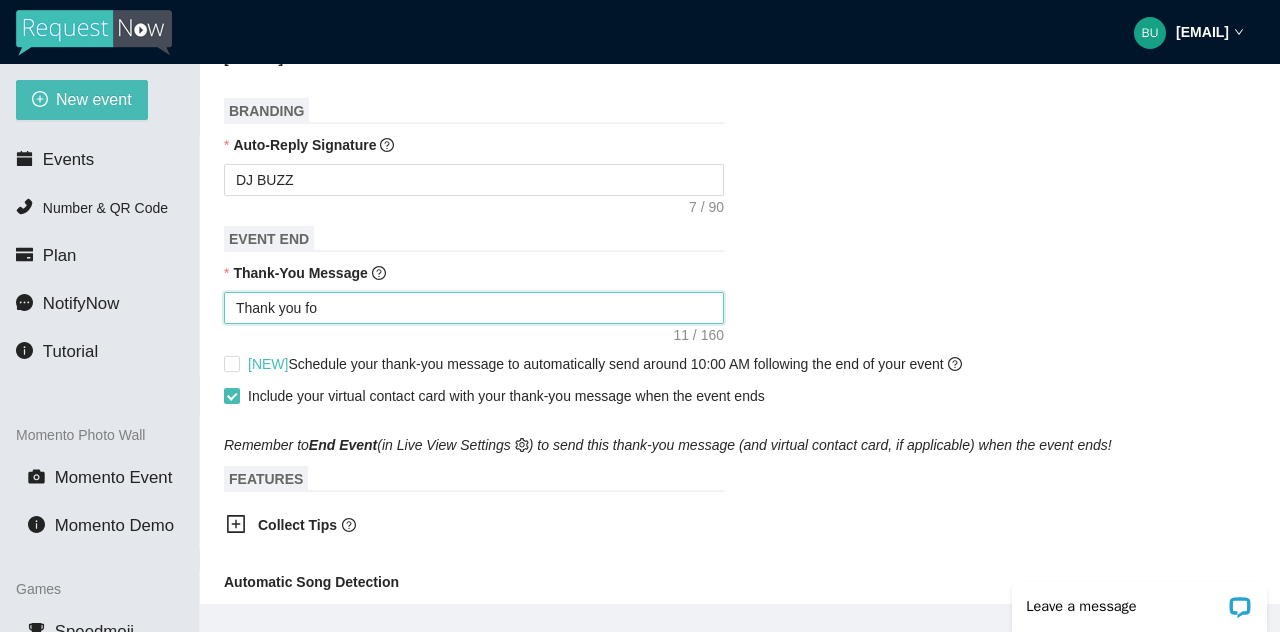 type on "Thank you for" 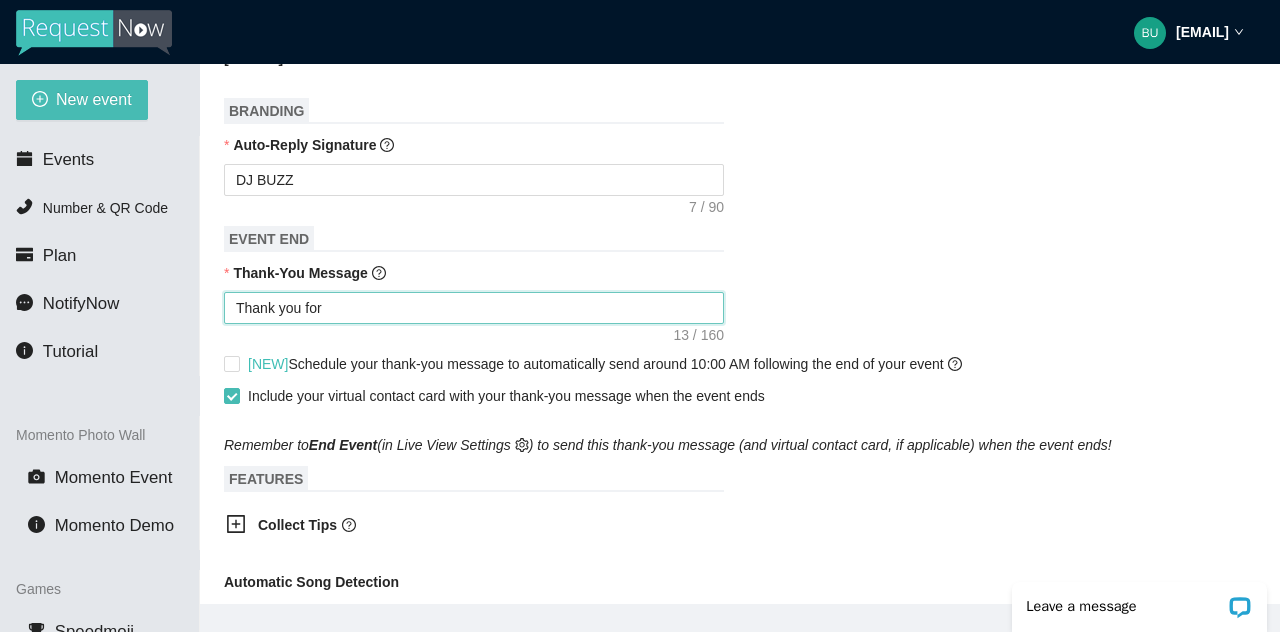 type on "Thank you for" 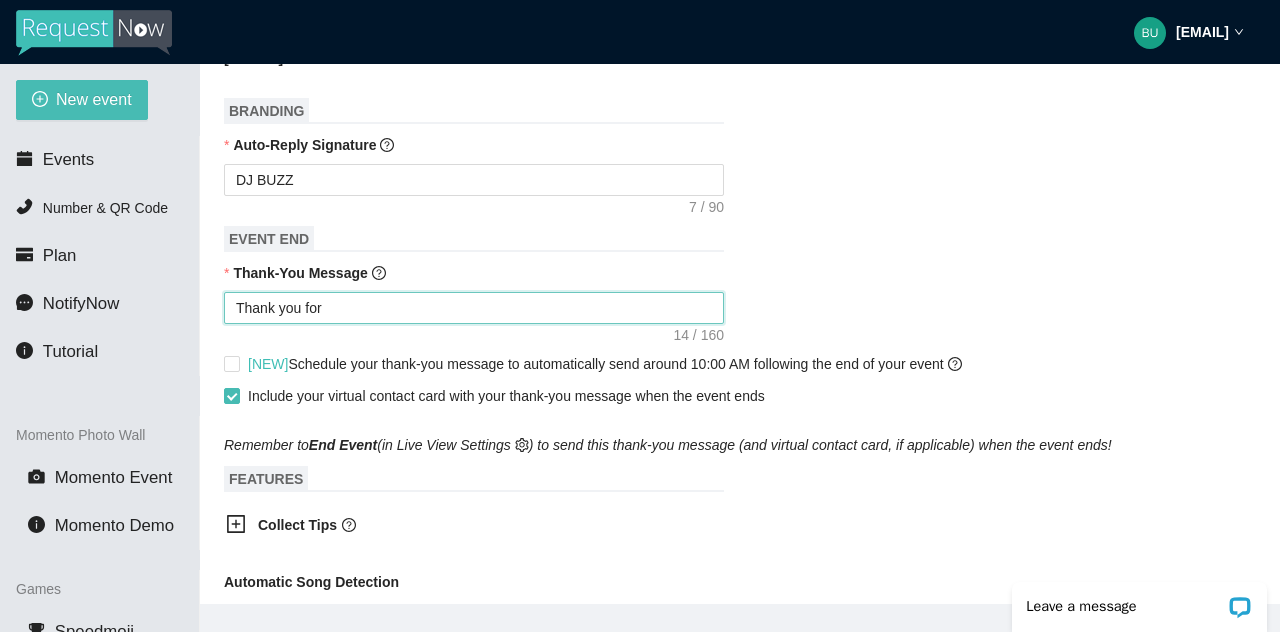 type on "Thank you for c" 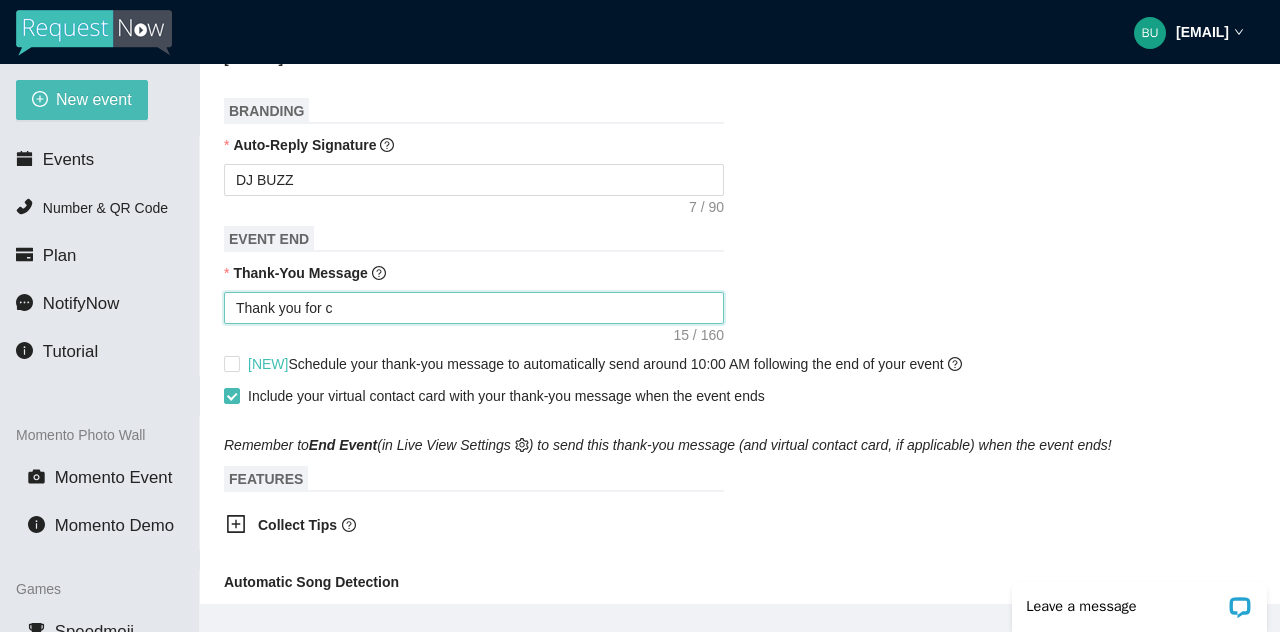 type on "Thank you for co" 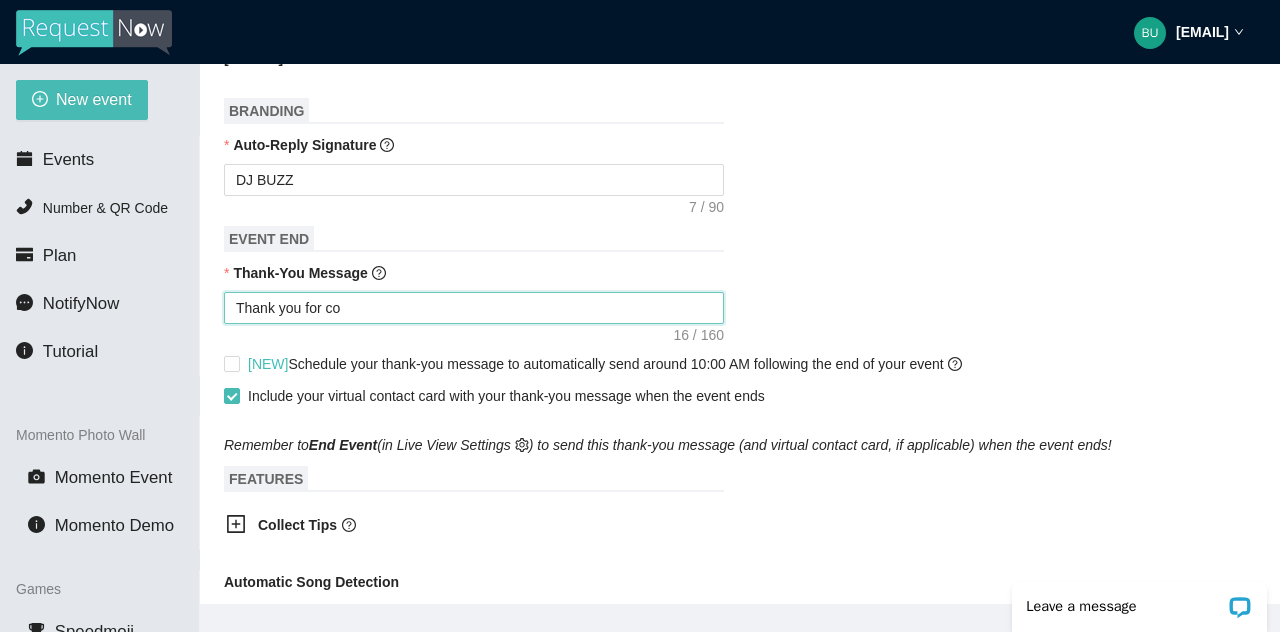 type on "Thank you for com" 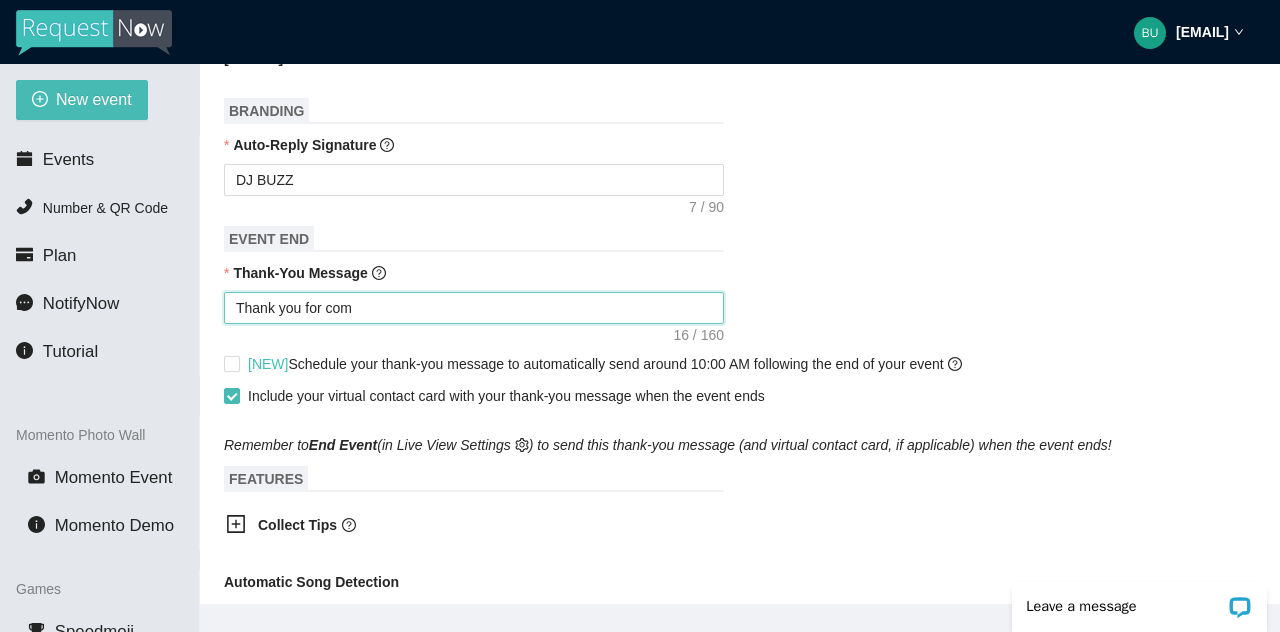 type on "Thank you for comi" 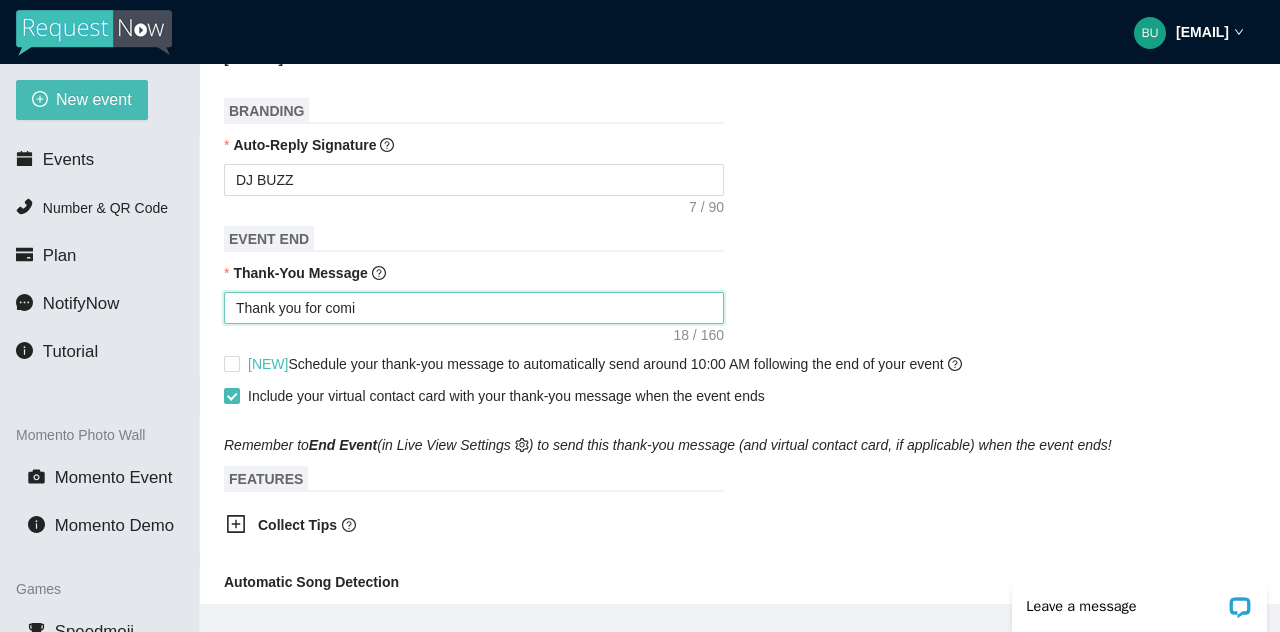 type on "Thank you for comin" 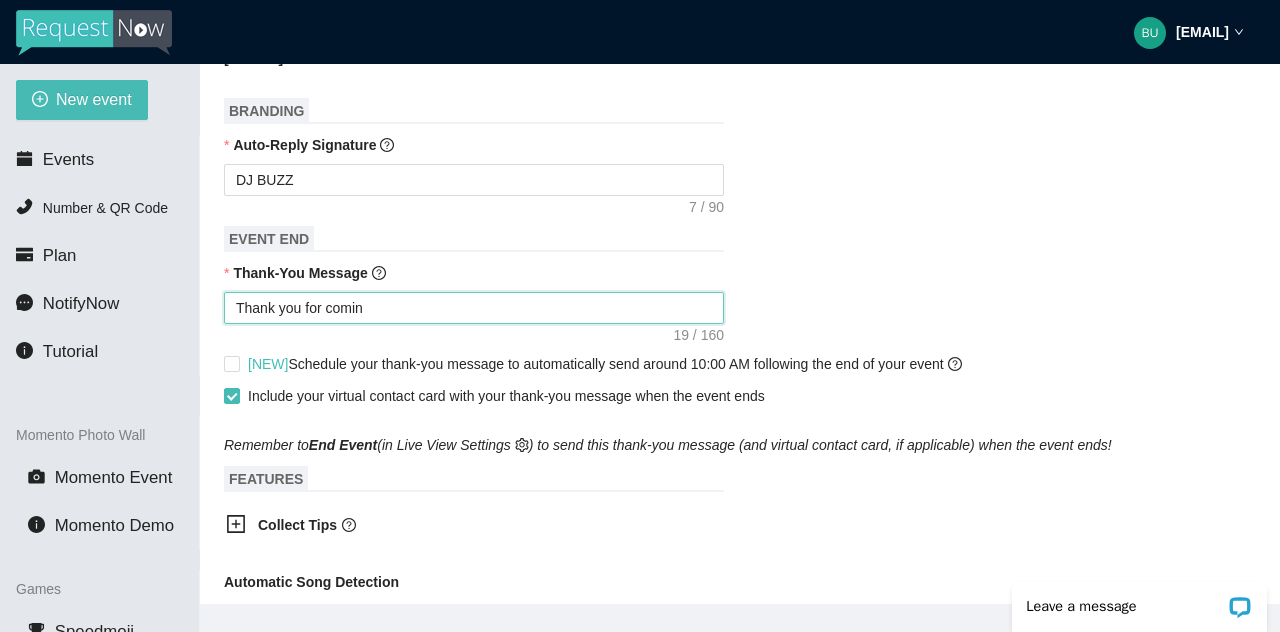 type on "Thank you for coming" 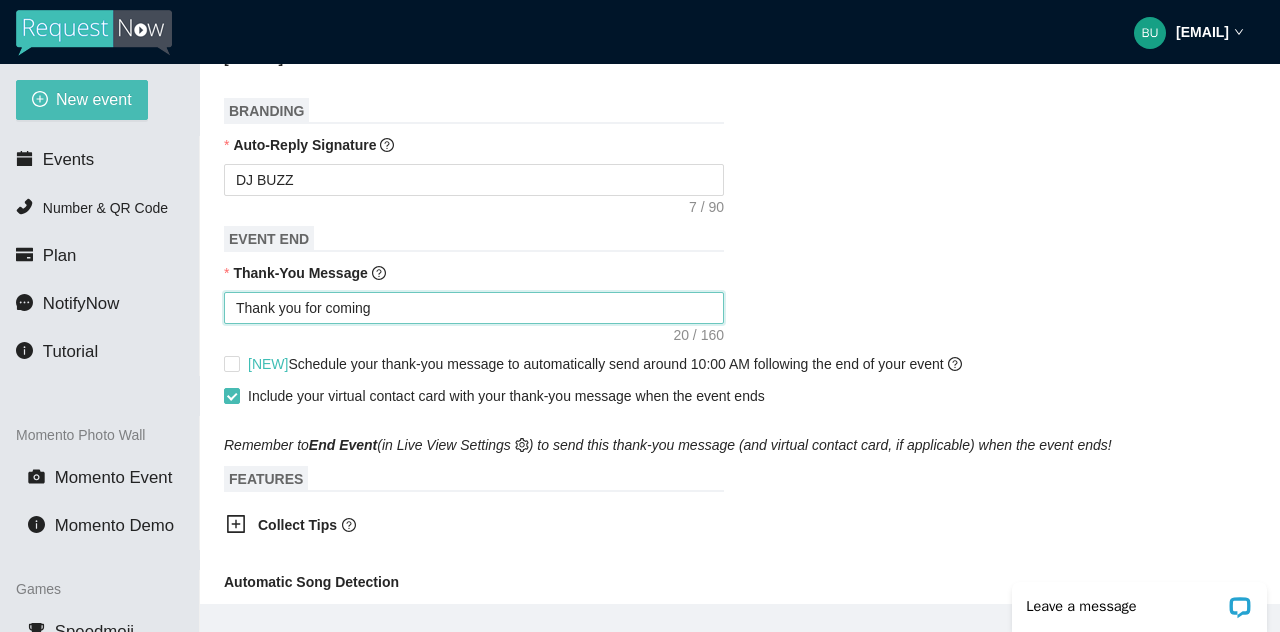 type on "Thank you for coming" 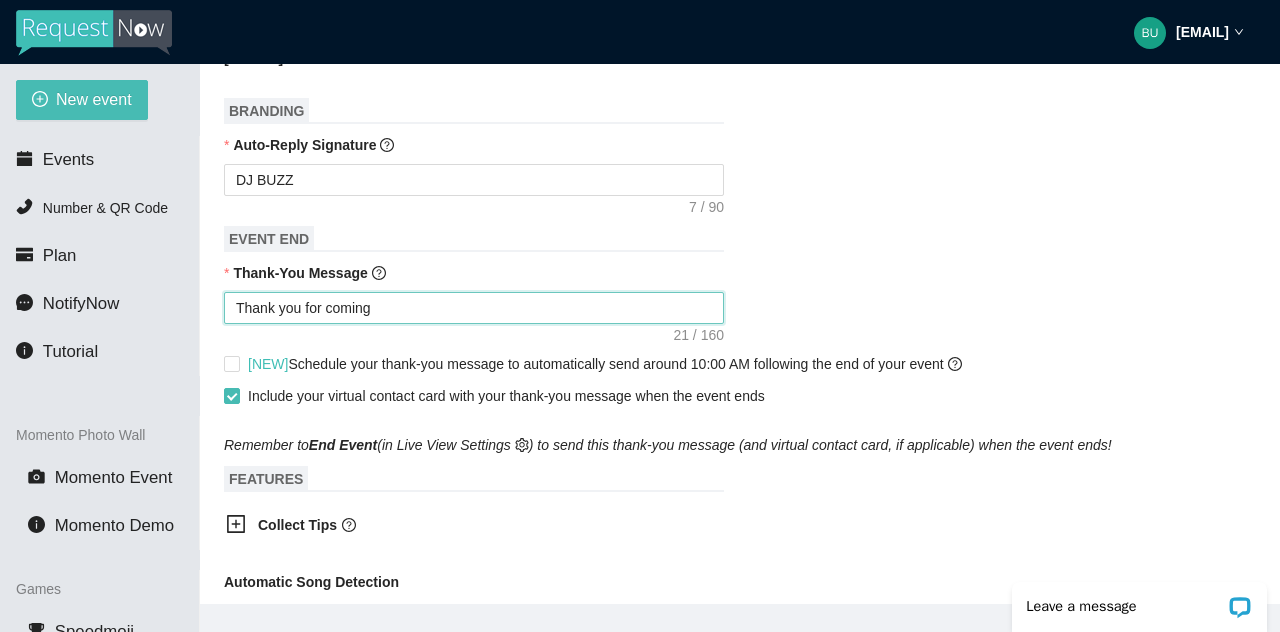 type on "Thank you for coming" 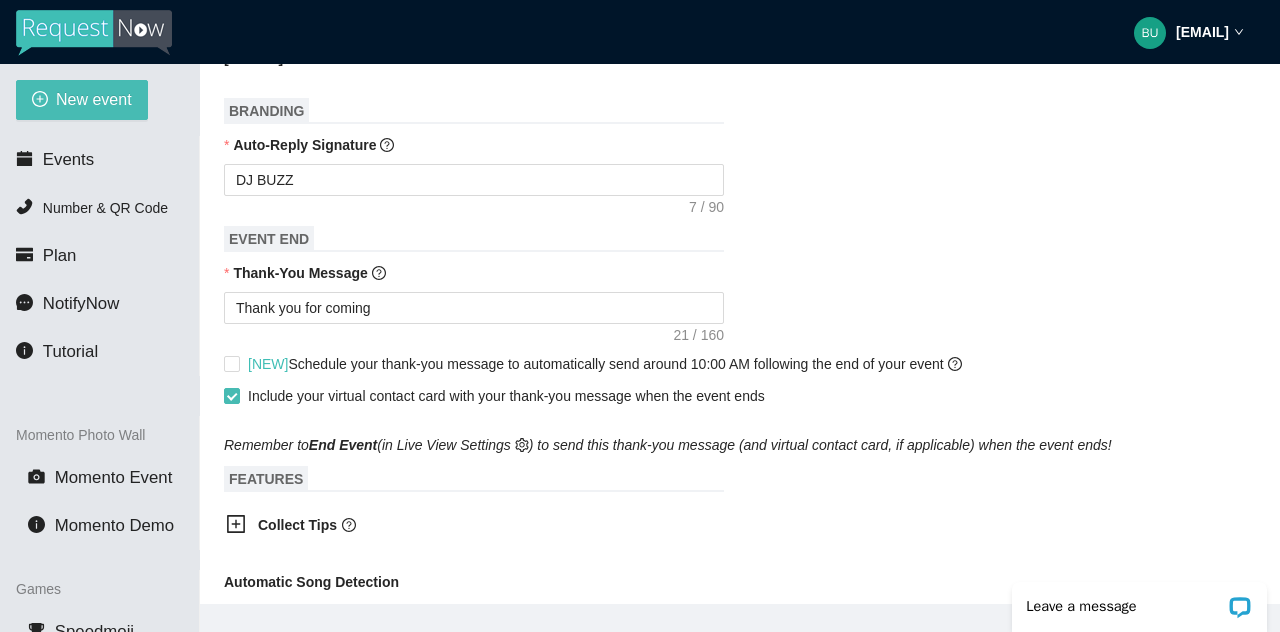 click on "FEATURES" at bounding box center [474, 479] 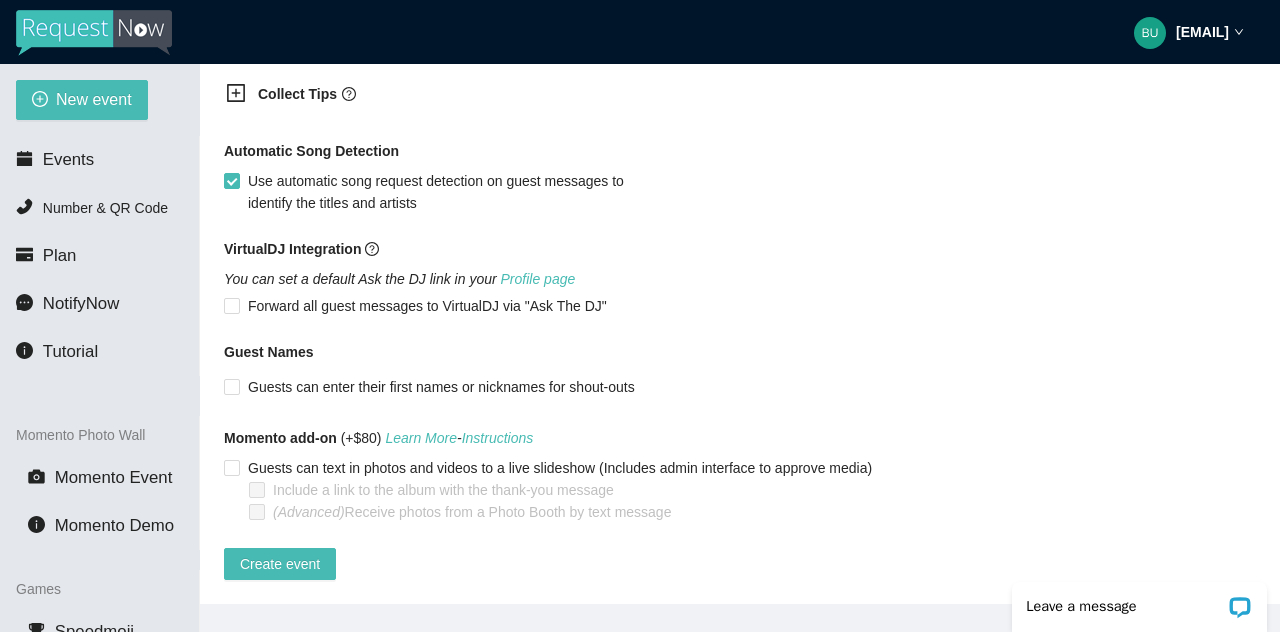 scroll, scrollTop: 1326, scrollLeft: 0, axis: vertical 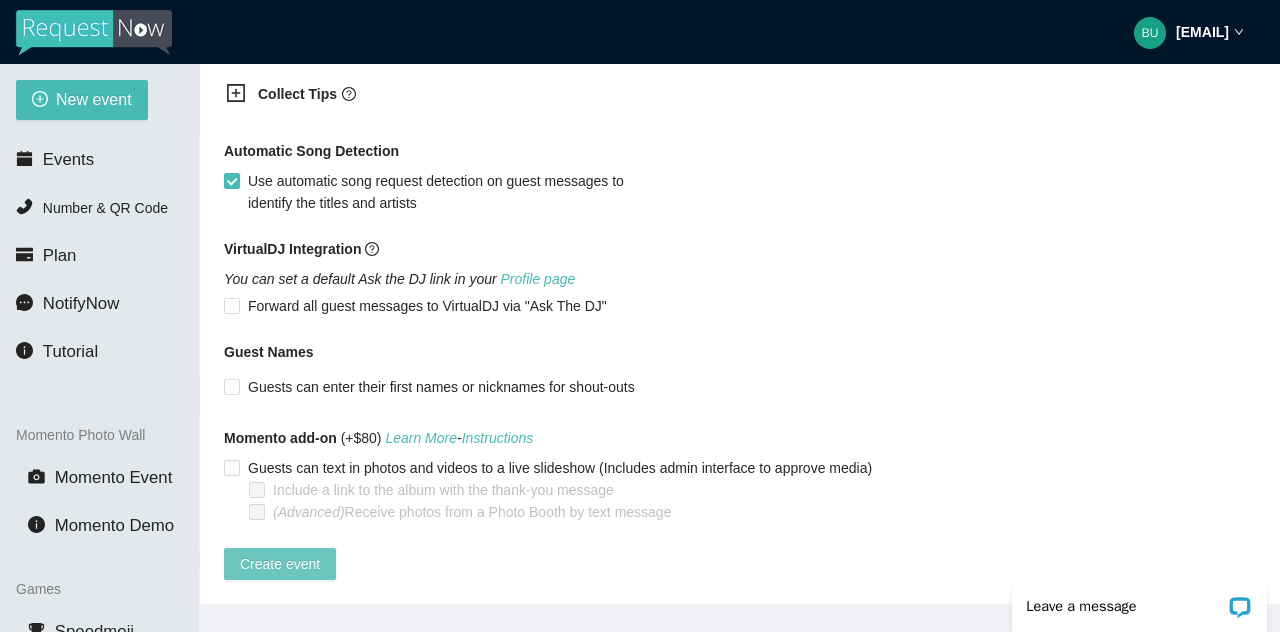 click on "Create event" at bounding box center [280, 564] 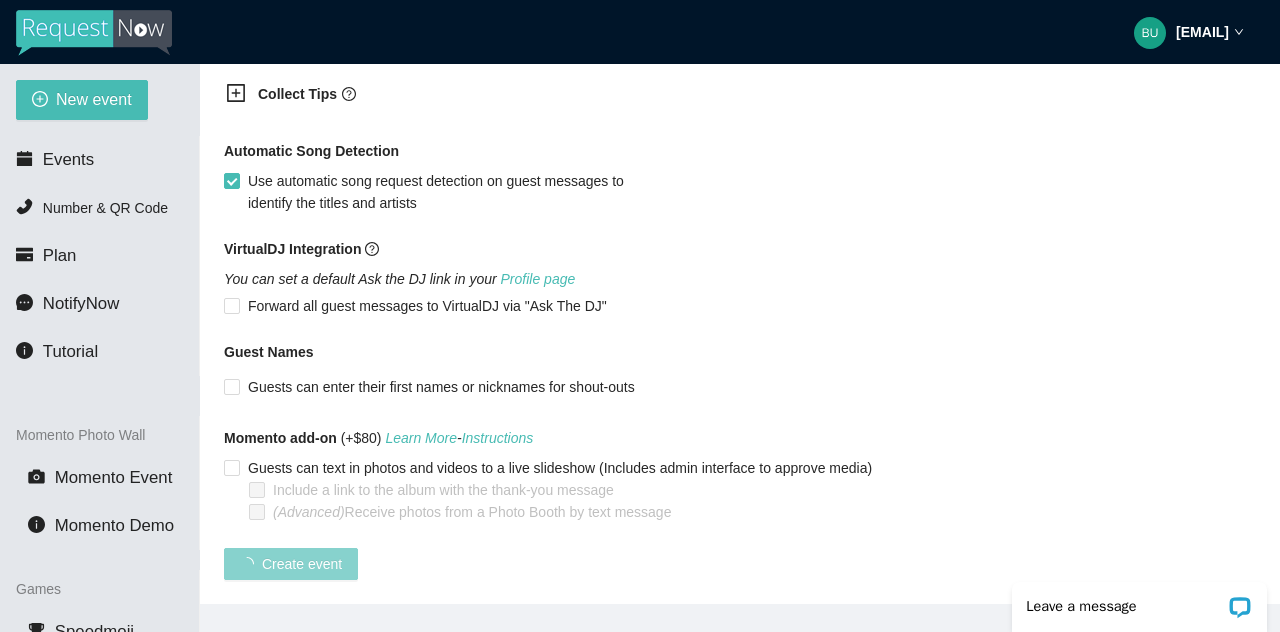 scroll, scrollTop: 489, scrollLeft: 0, axis: vertical 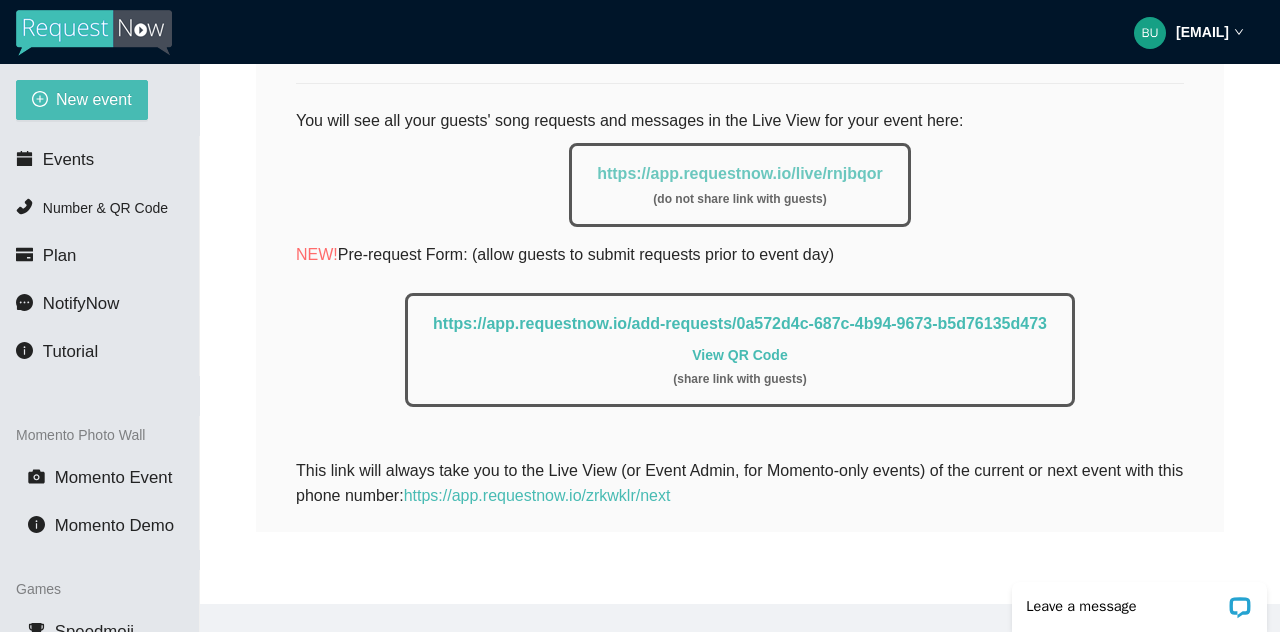 click on "https://app.requestnow.io/live/rnjbqor" at bounding box center (740, 173) 